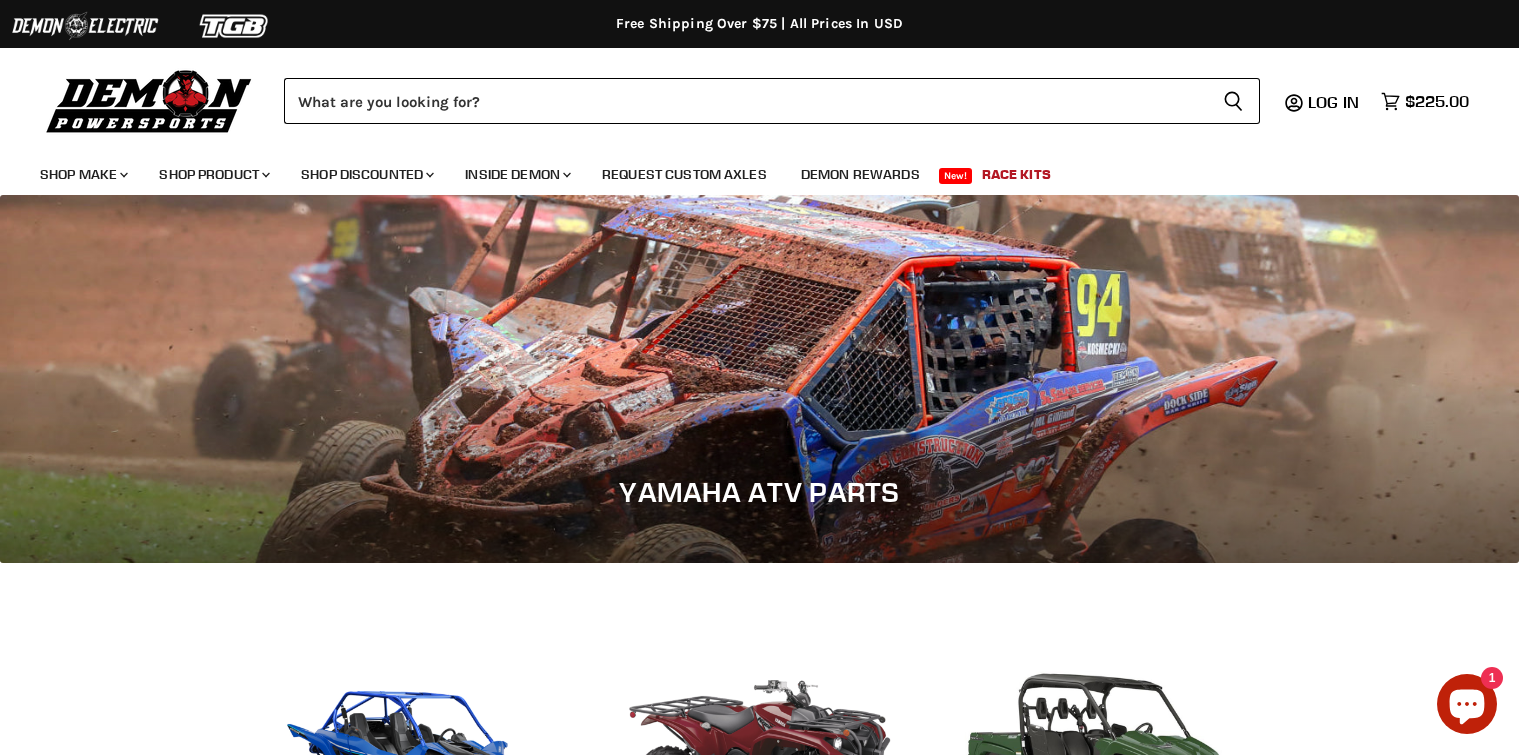 scroll, scrollTop: 0, scrollLeft: 0, axis: both 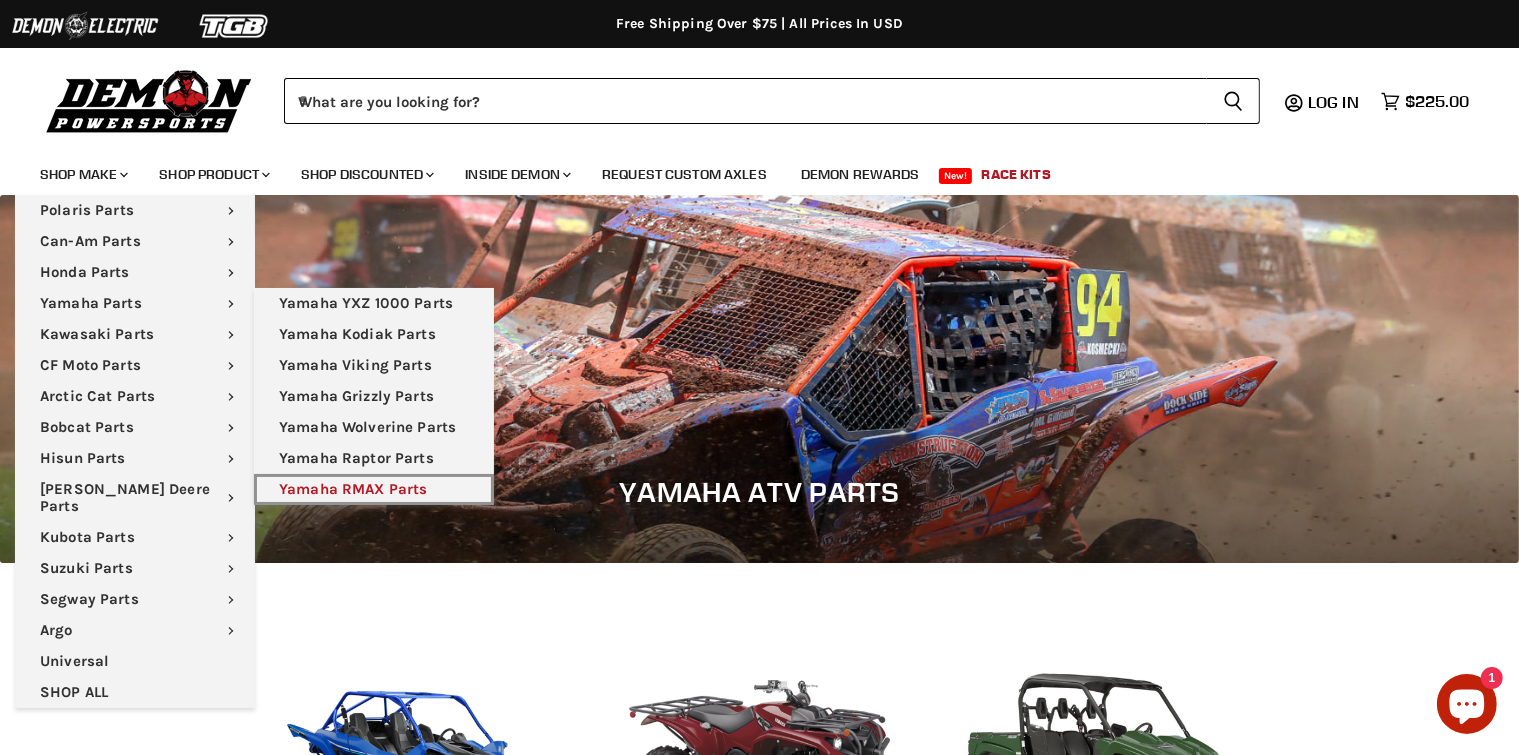 click on "Yamaha RMAX Parts" at bounding box center [374, 489] 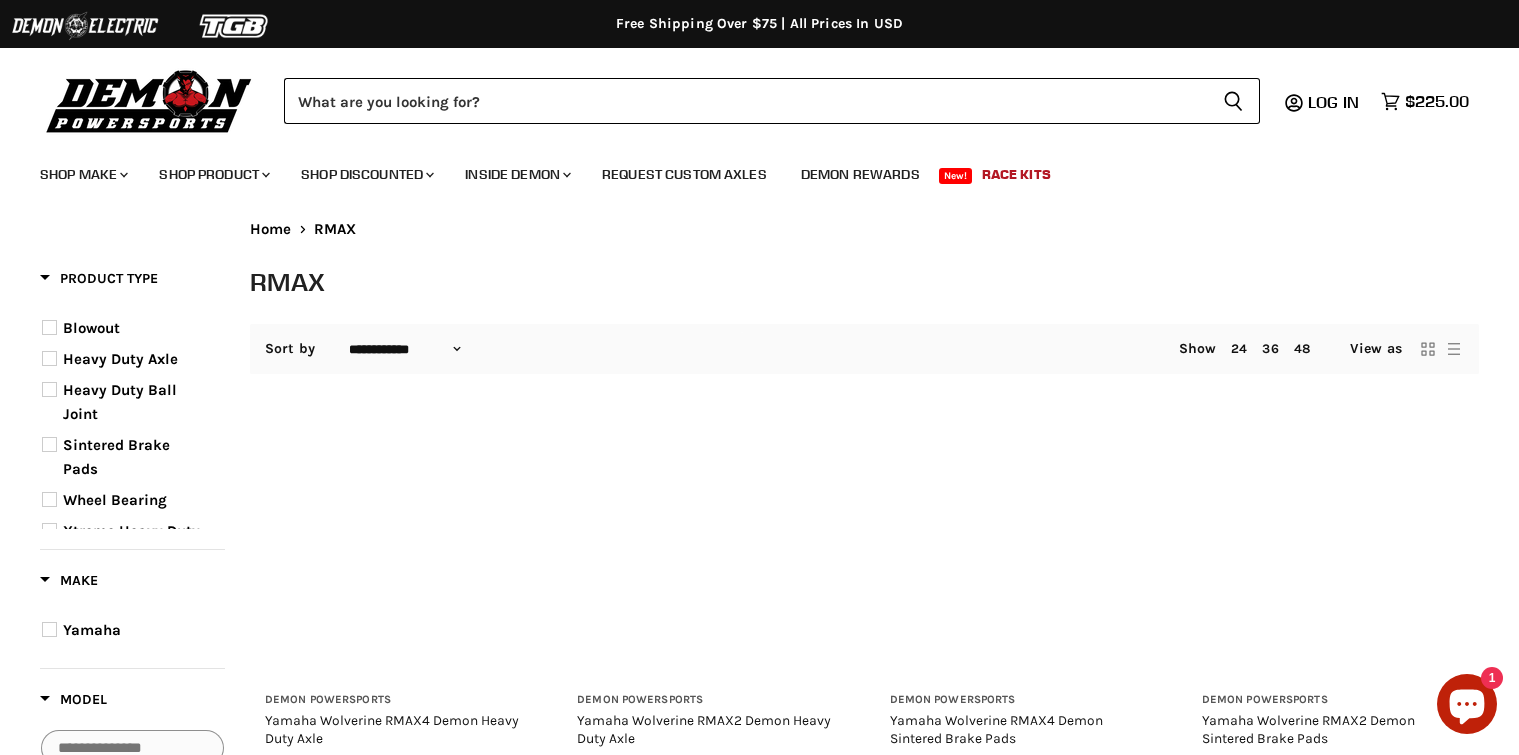 select on "**********" 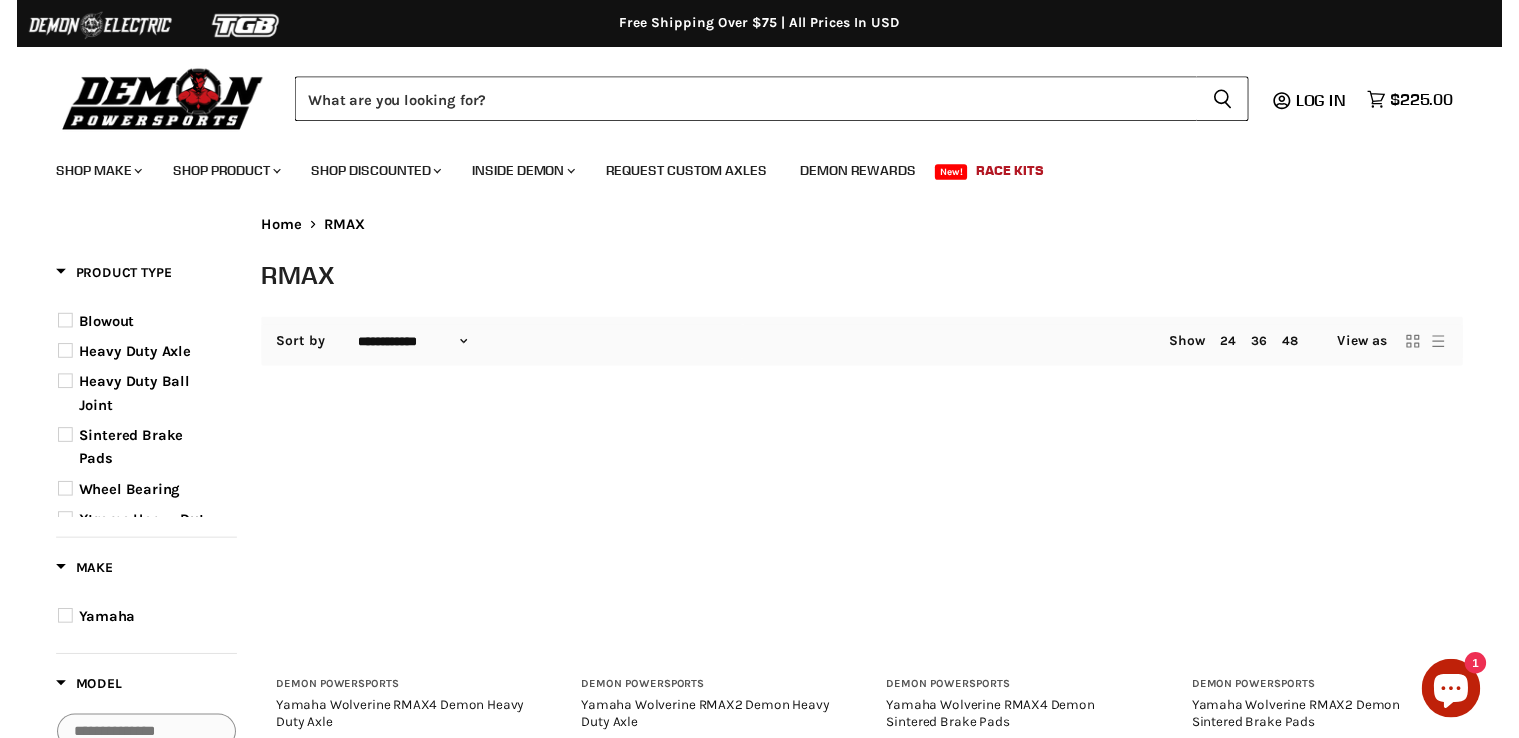scroll, scrollTop: 0, scrollLeft: 0, axis: both 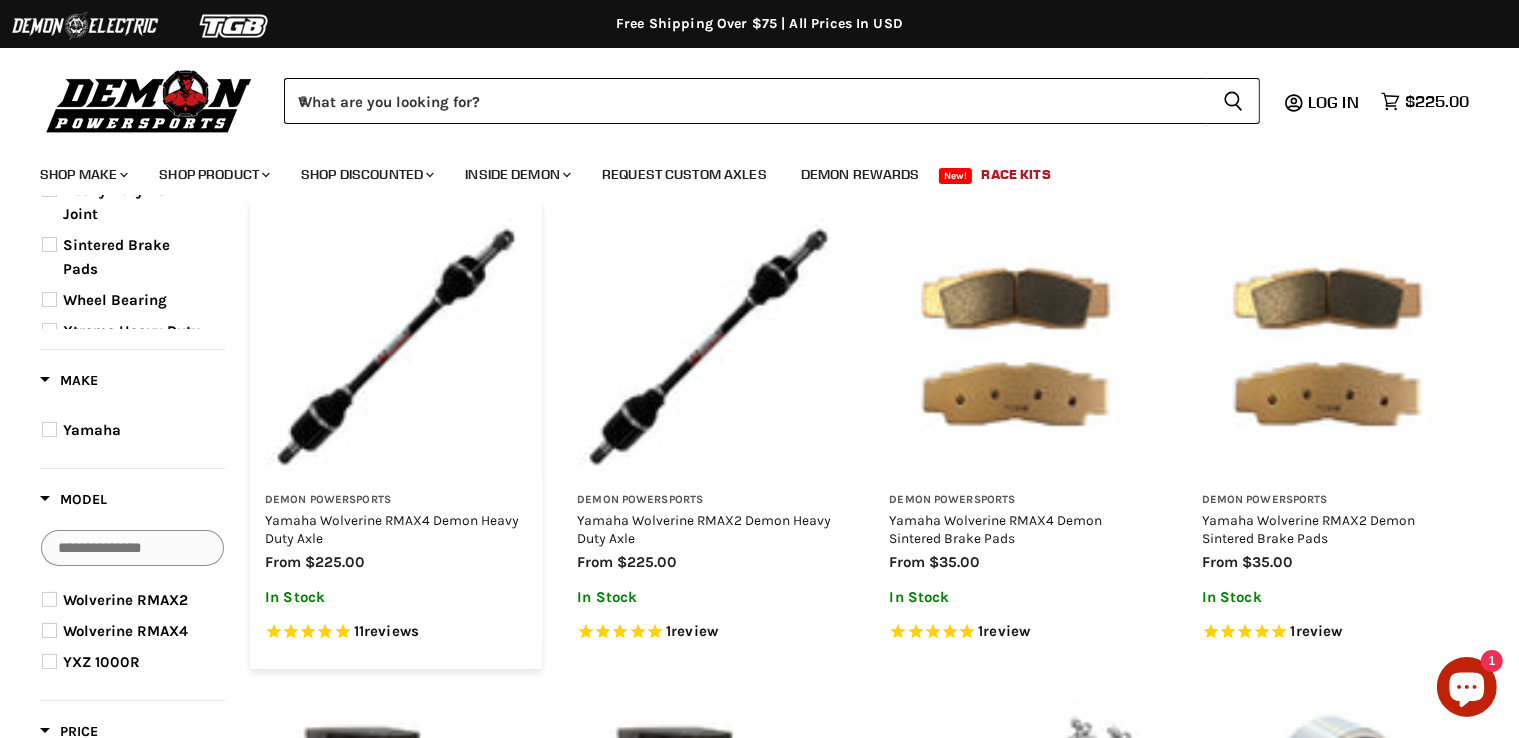 click at bounding box center [396, 347] 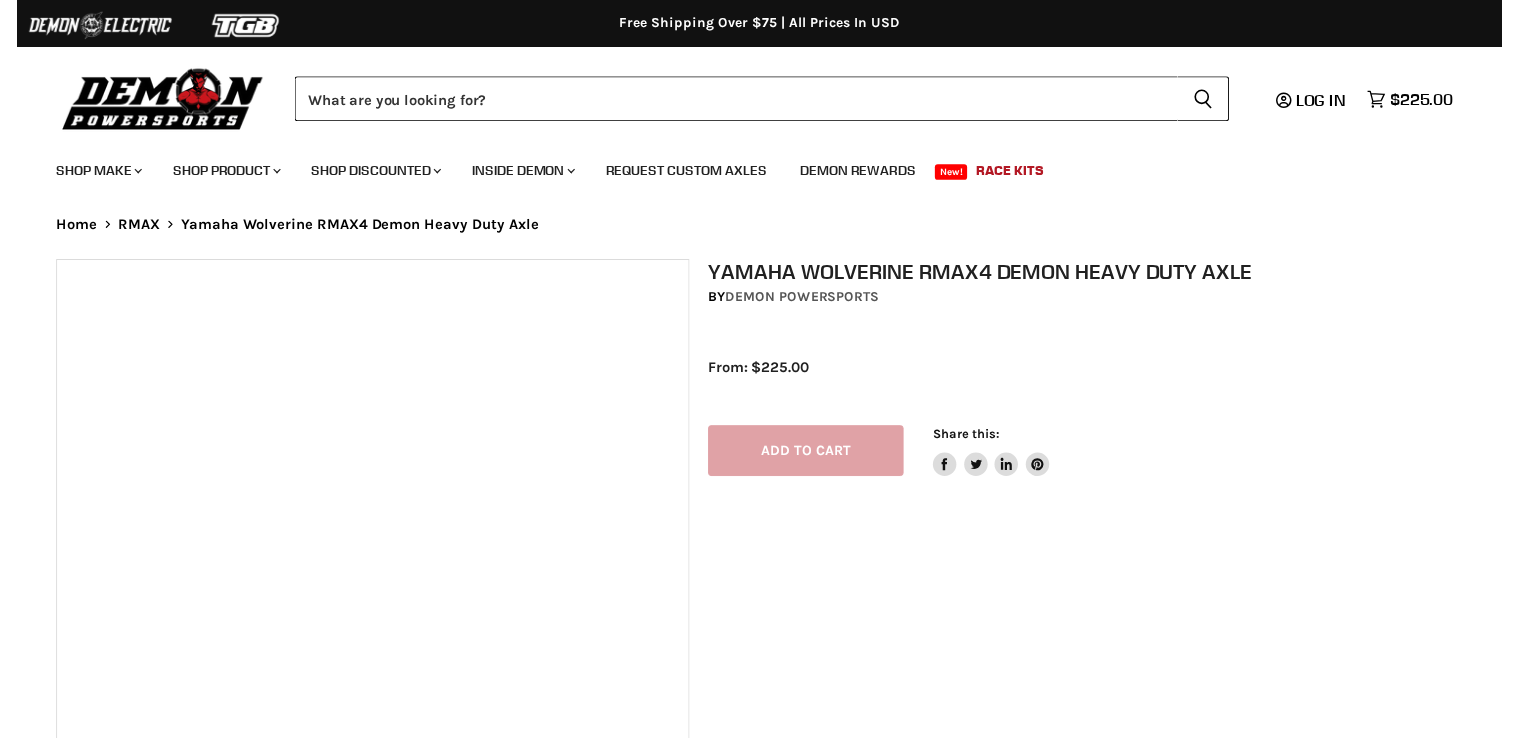 scroll, scrollTop: 0, scrollLeft: 0, axis: both 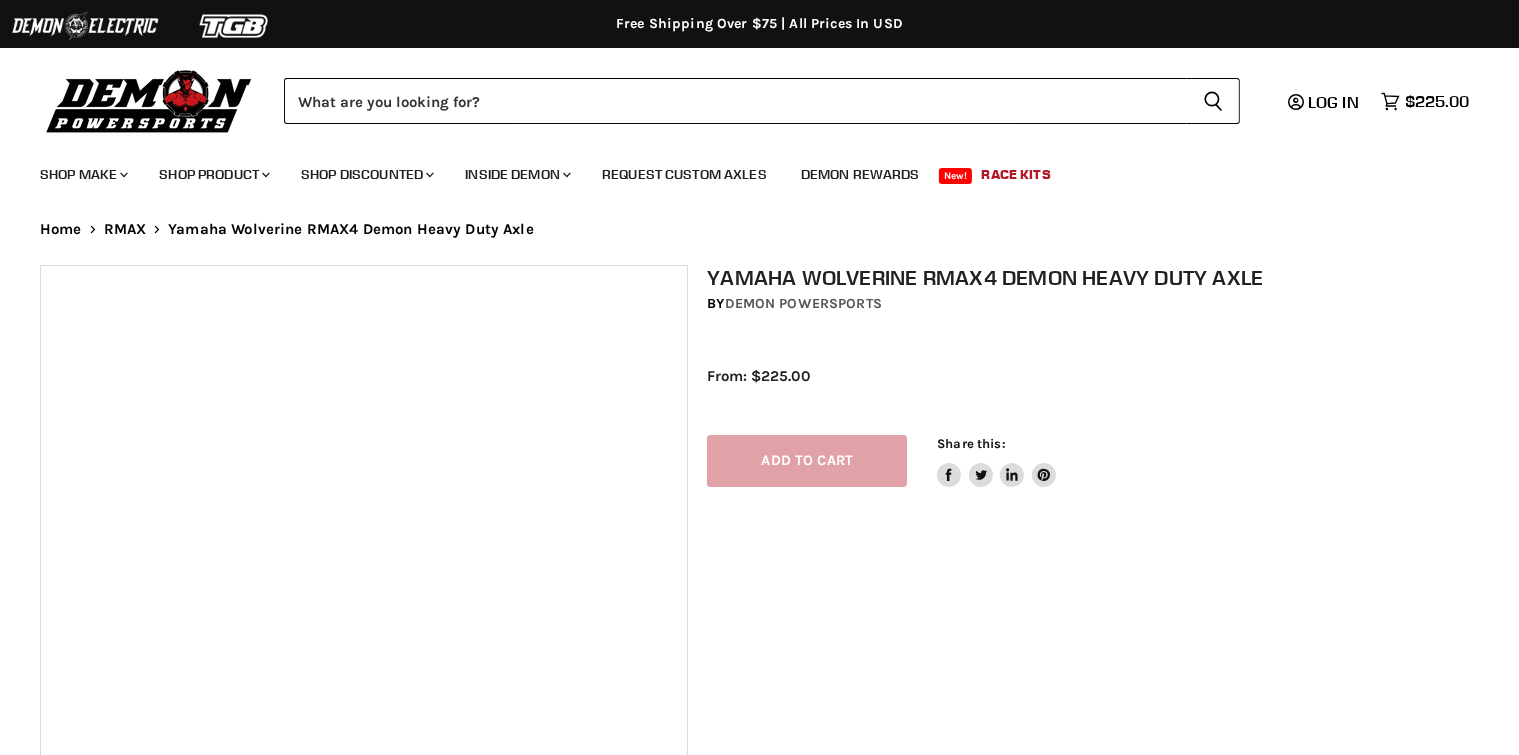 select on "******" 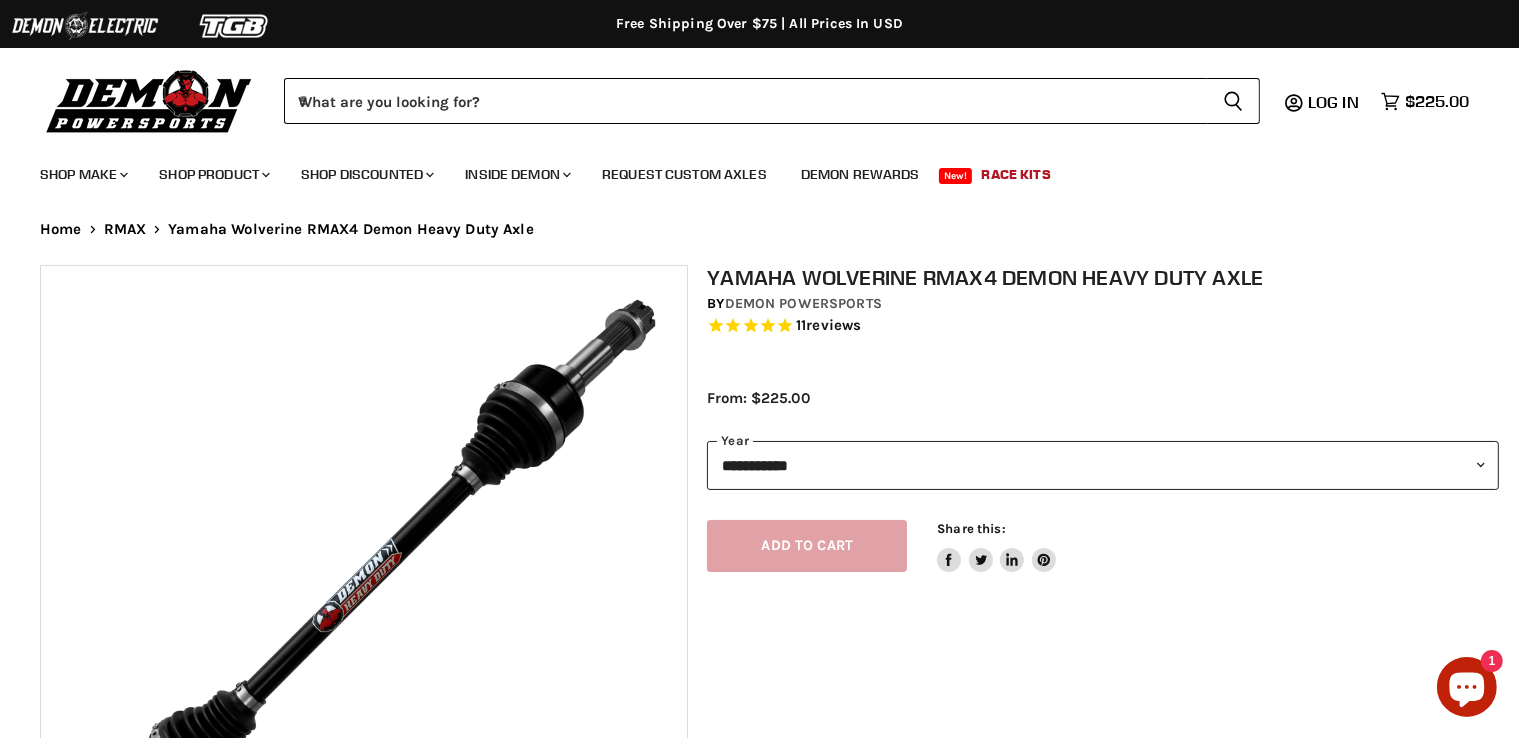 select on "******" 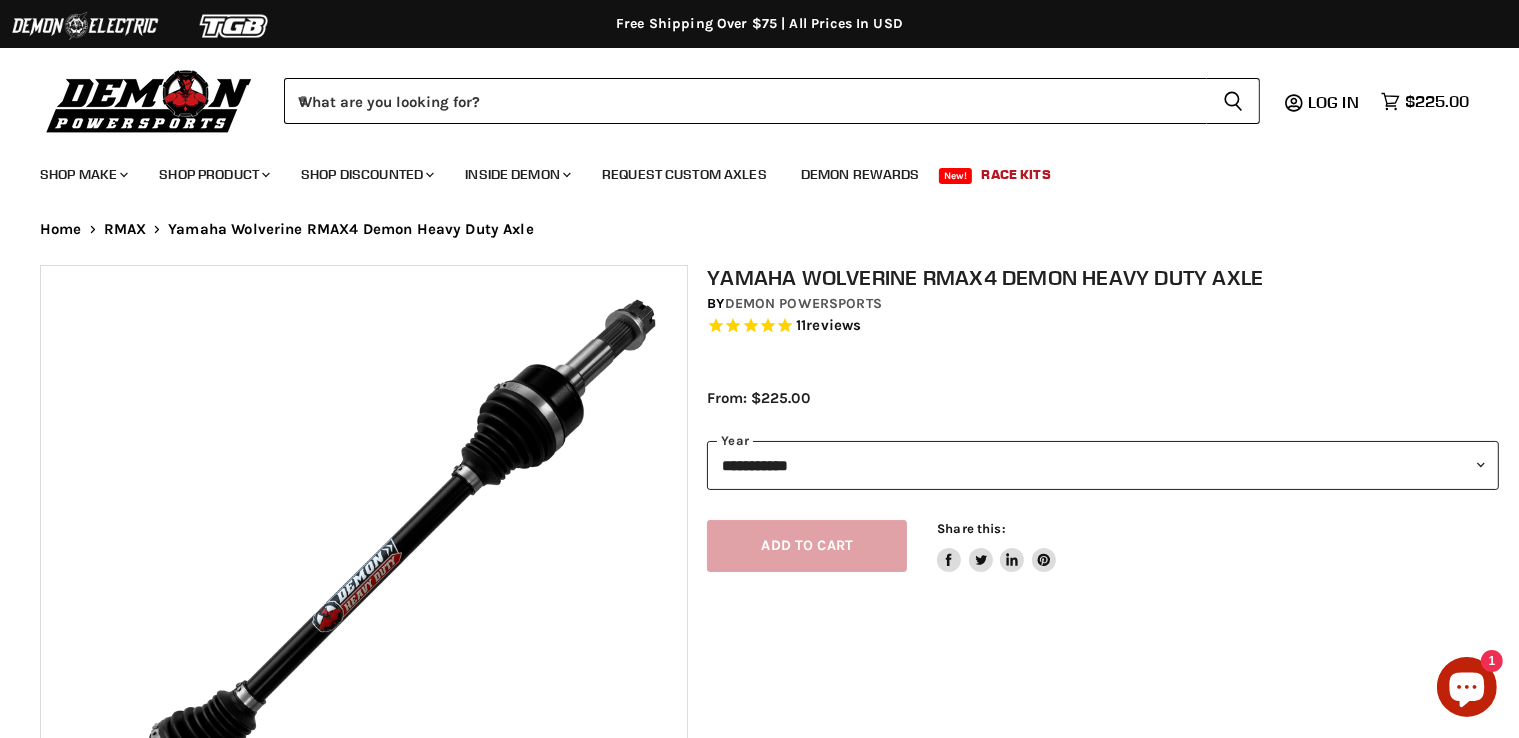 scroll, scrollTop: 0, scrollLeft: 0, axis: both 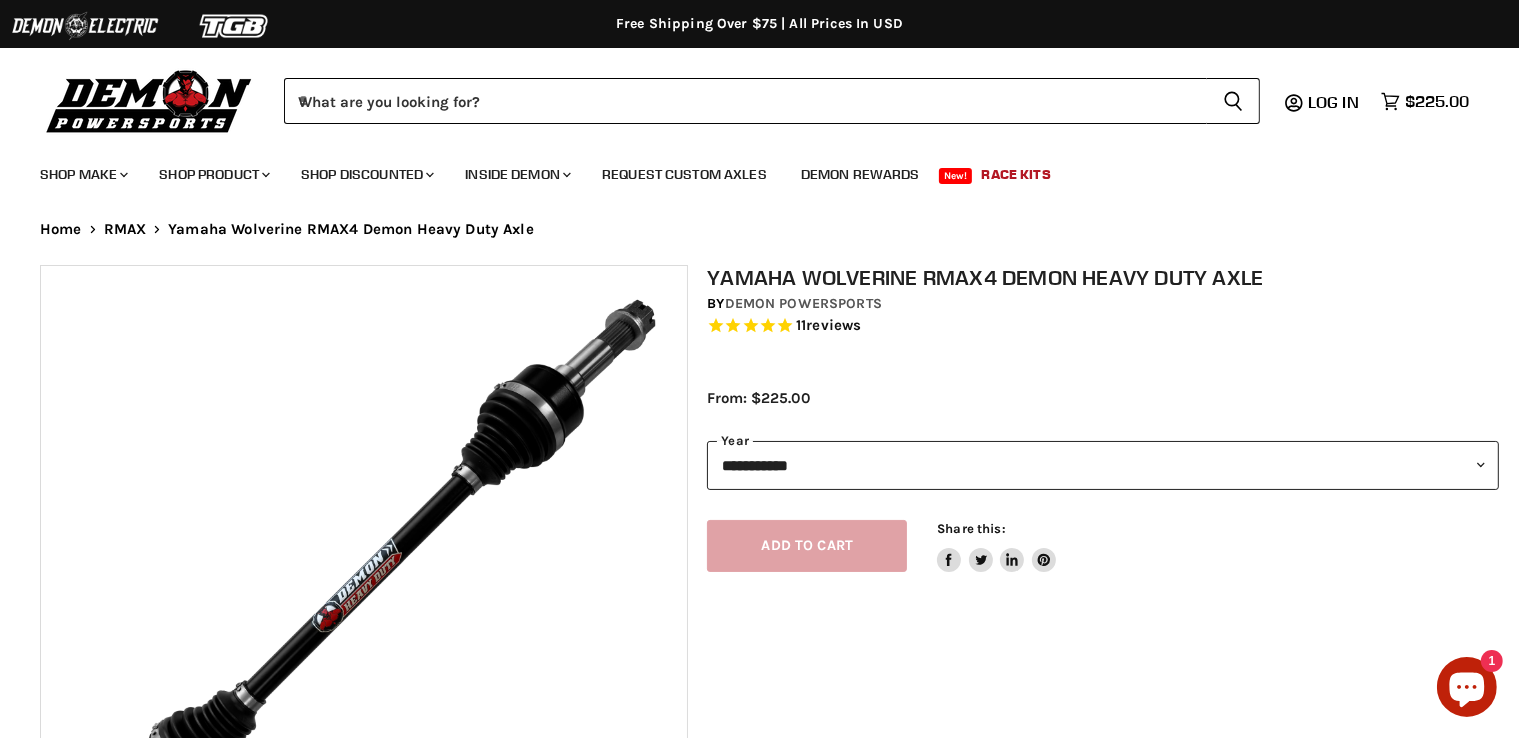 click on "**********" at bounding box center [1103, 465] 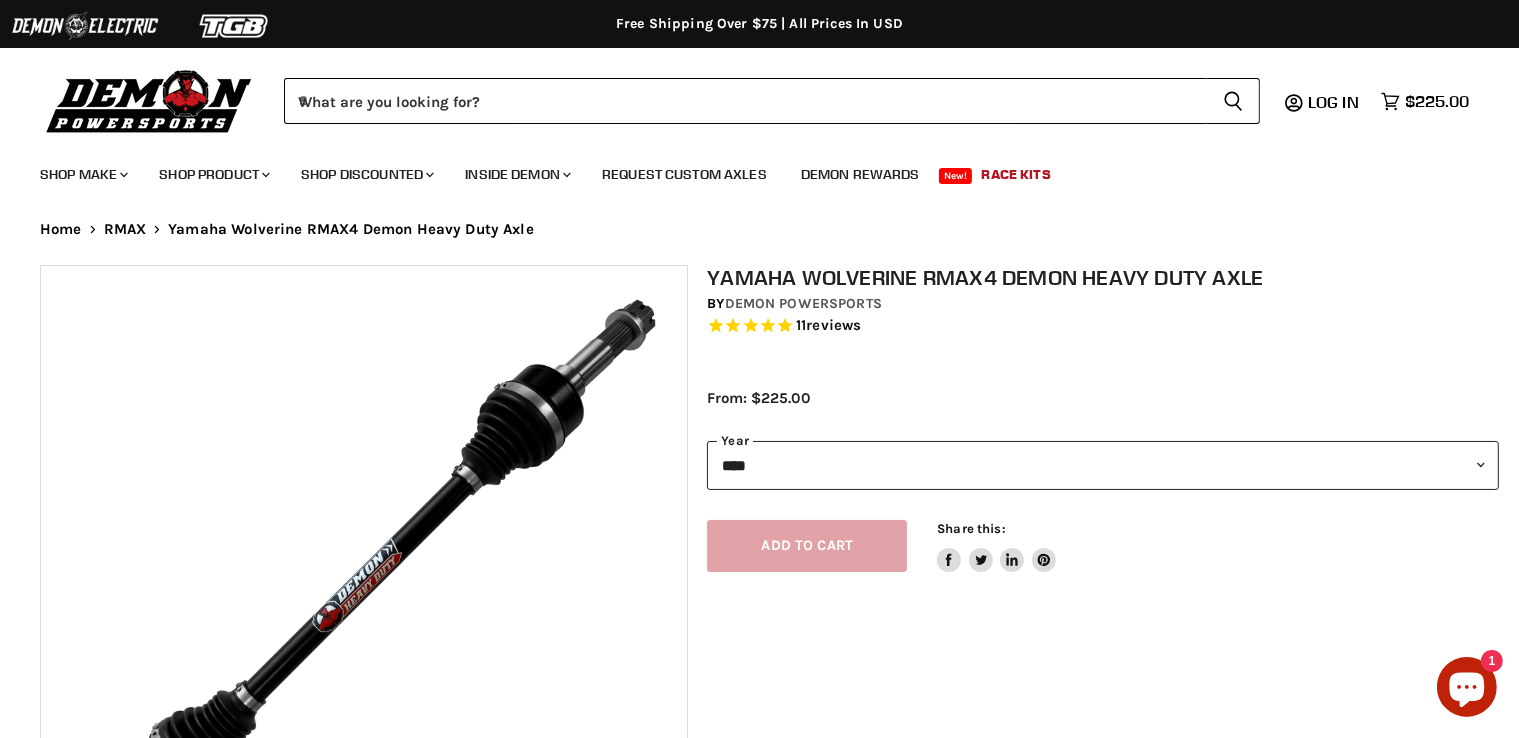 click on "**********" at bounding box center (1103, 465) 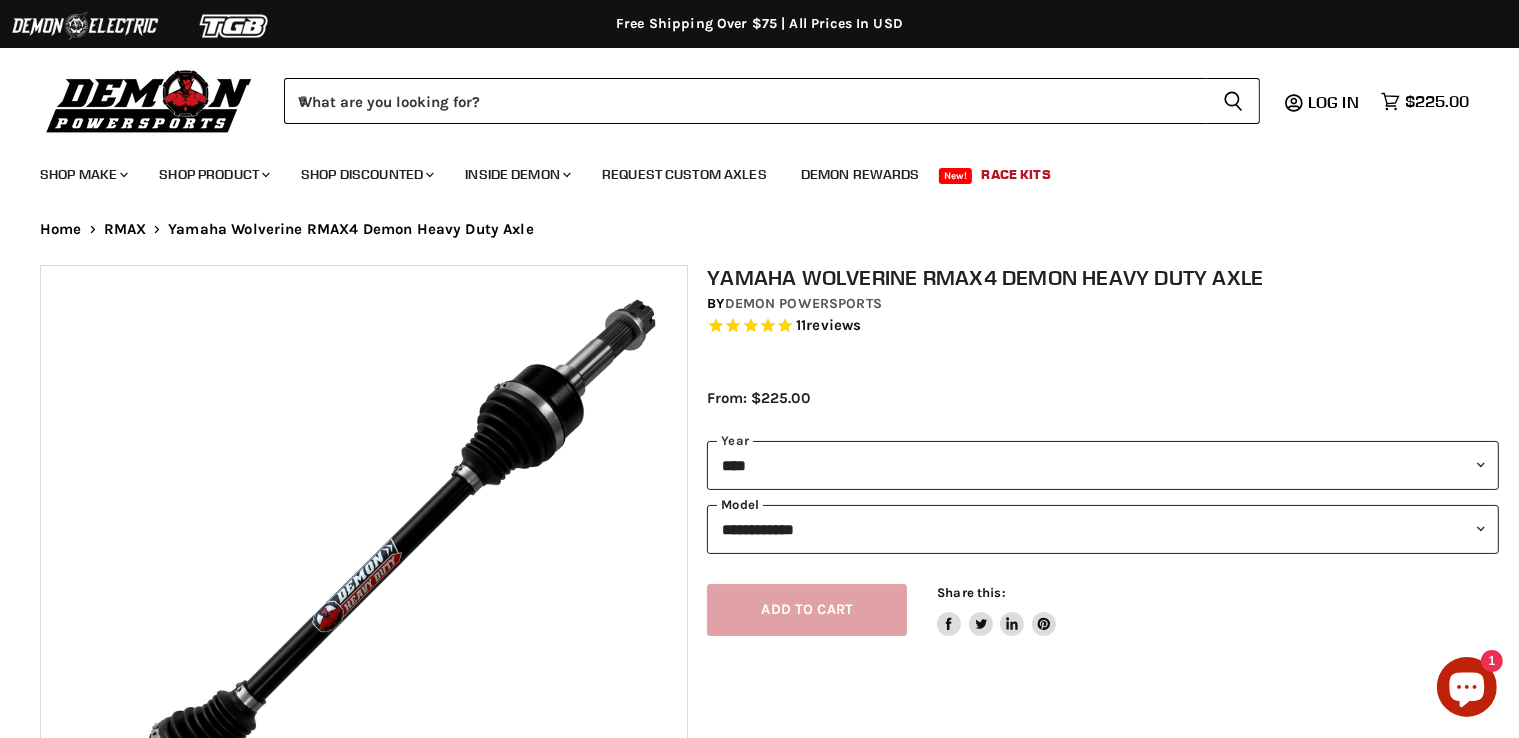 click on "**********" at bounding box center [1102, 529] 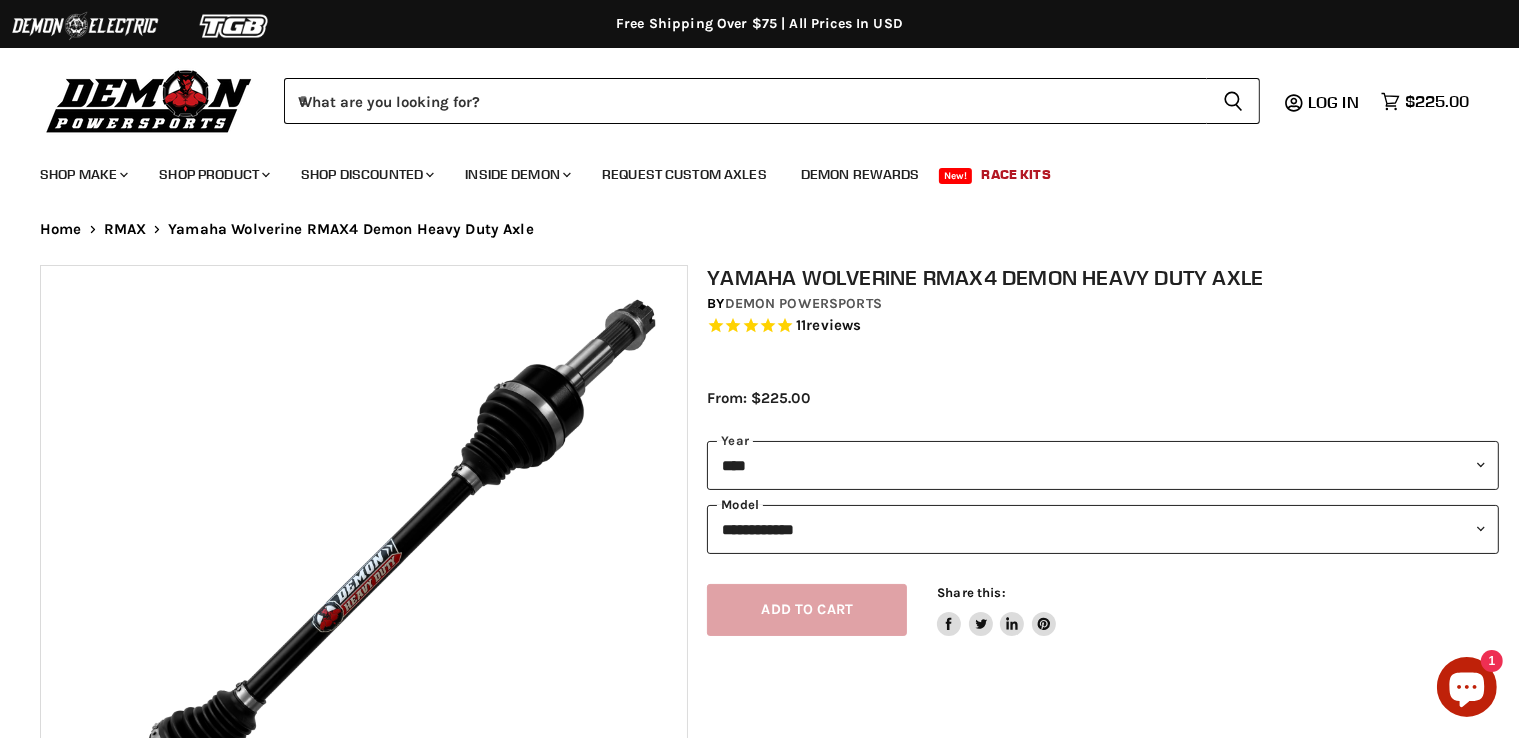 select on "**********" 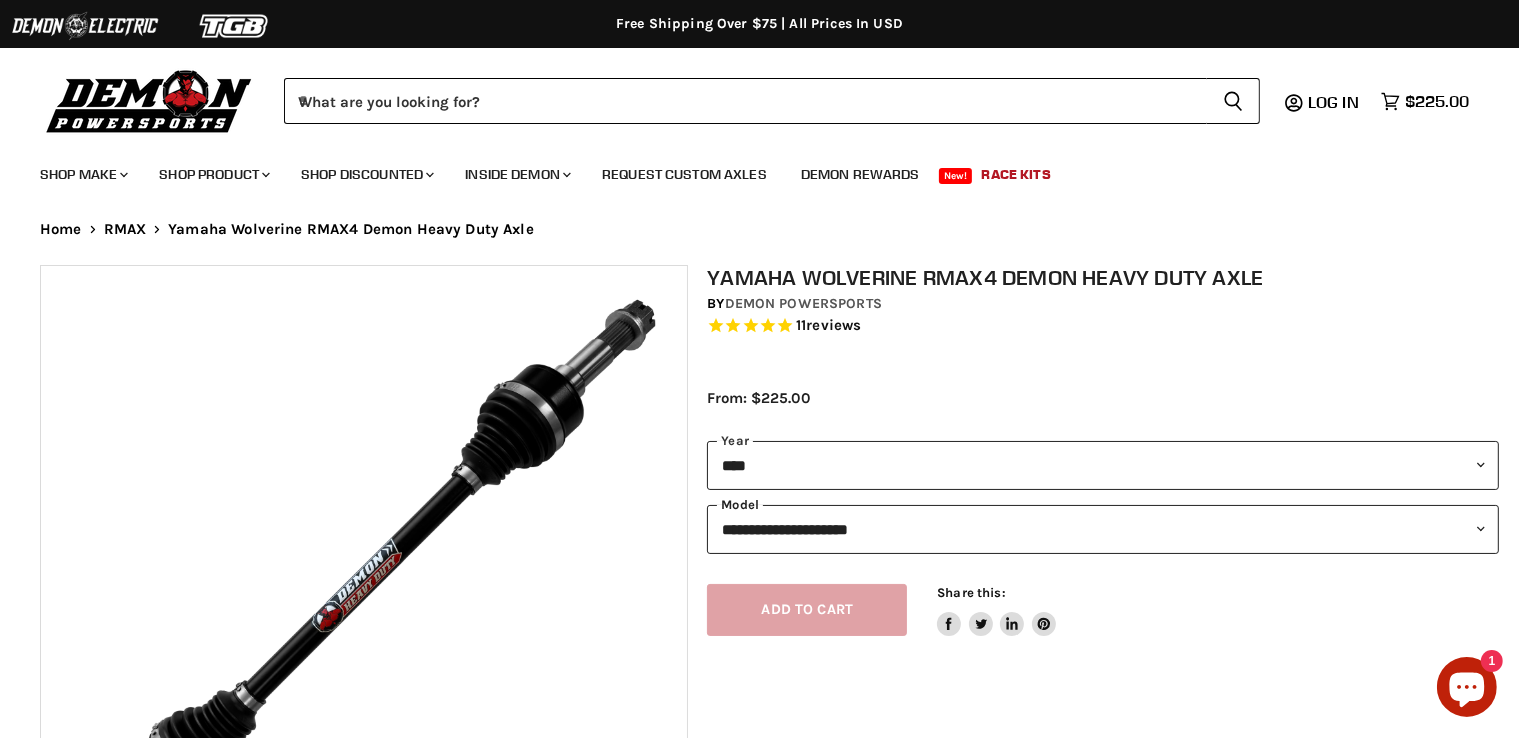 click on "**********" at bounding box center (1102, 529) 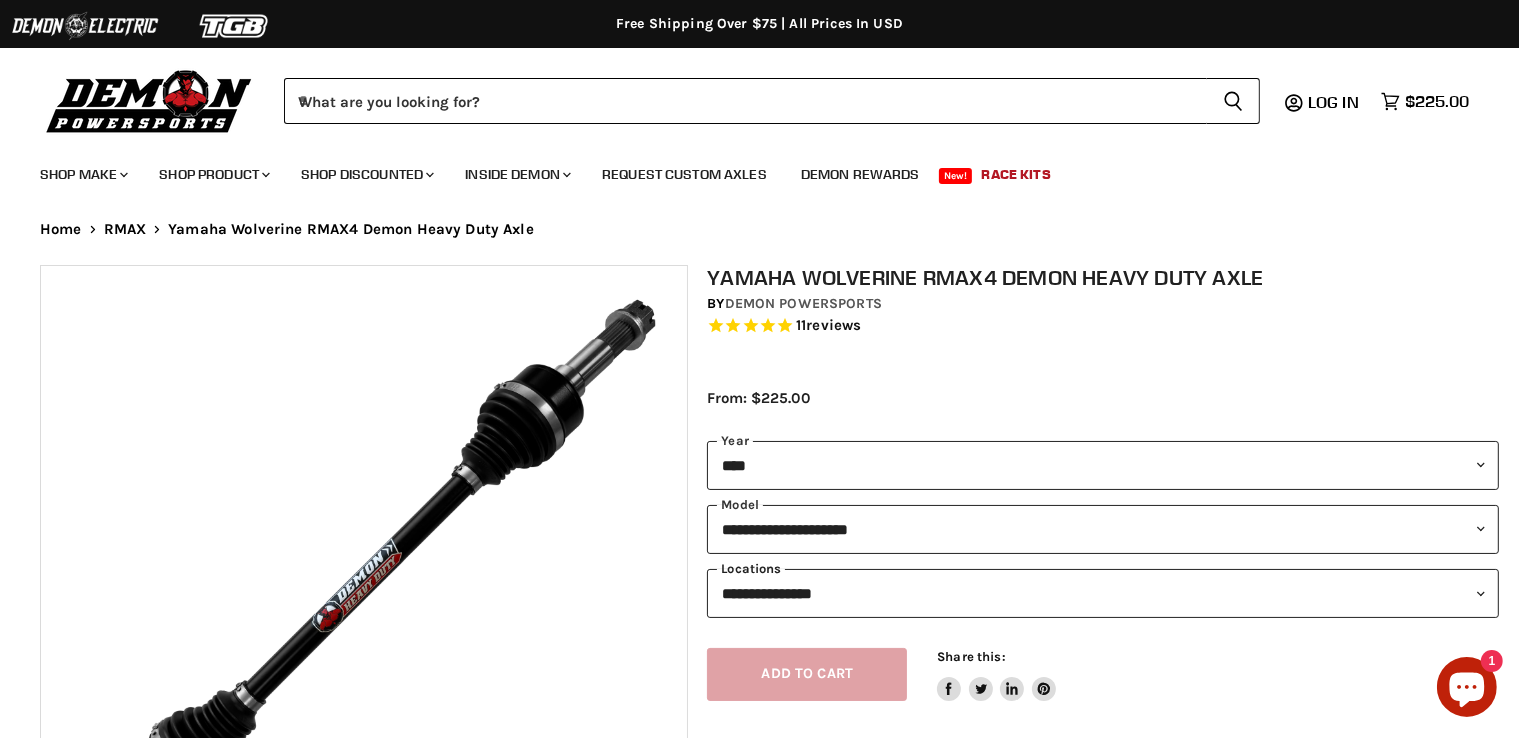 click on "**********" at bounding box center [1102, 593] 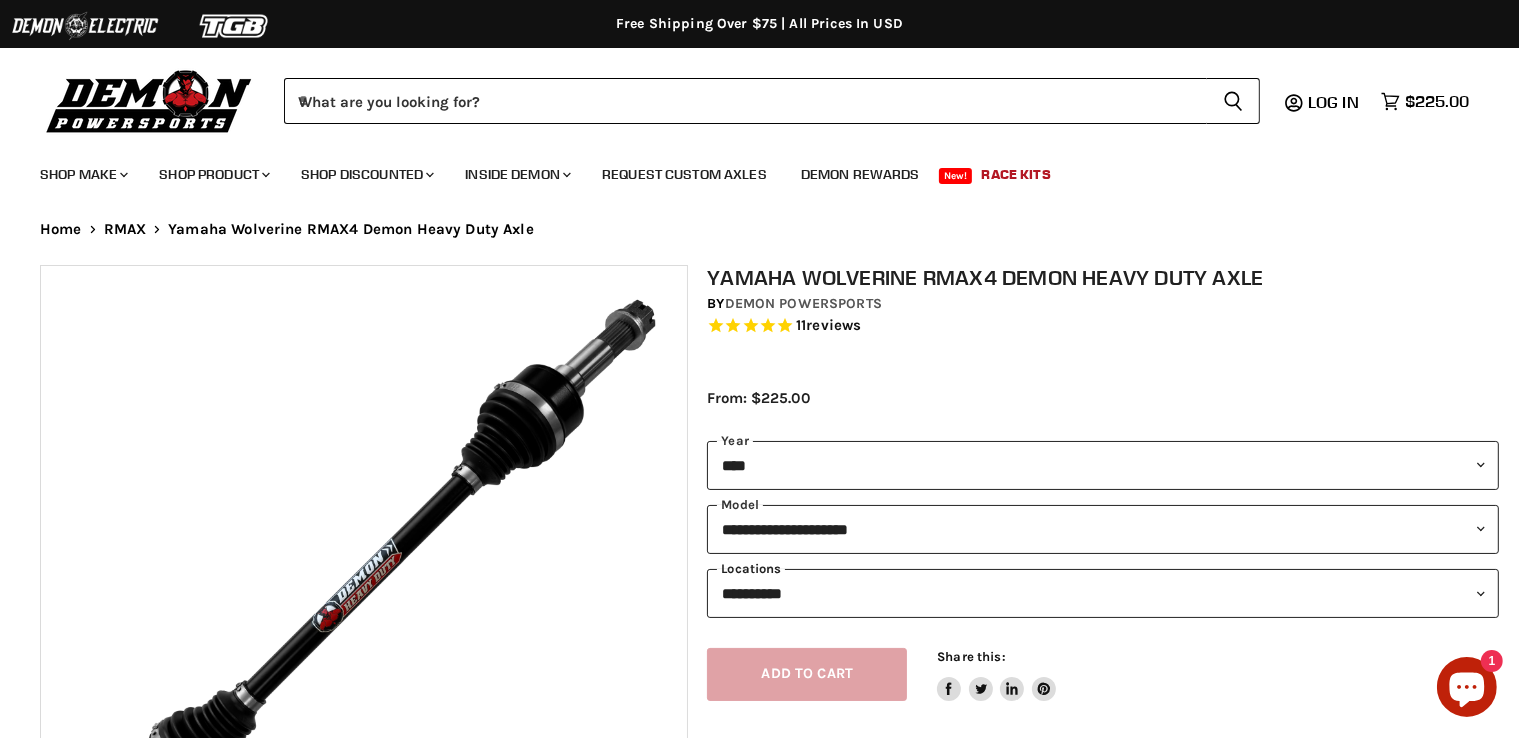 click on "**********" at bounding box center [1102, 593] 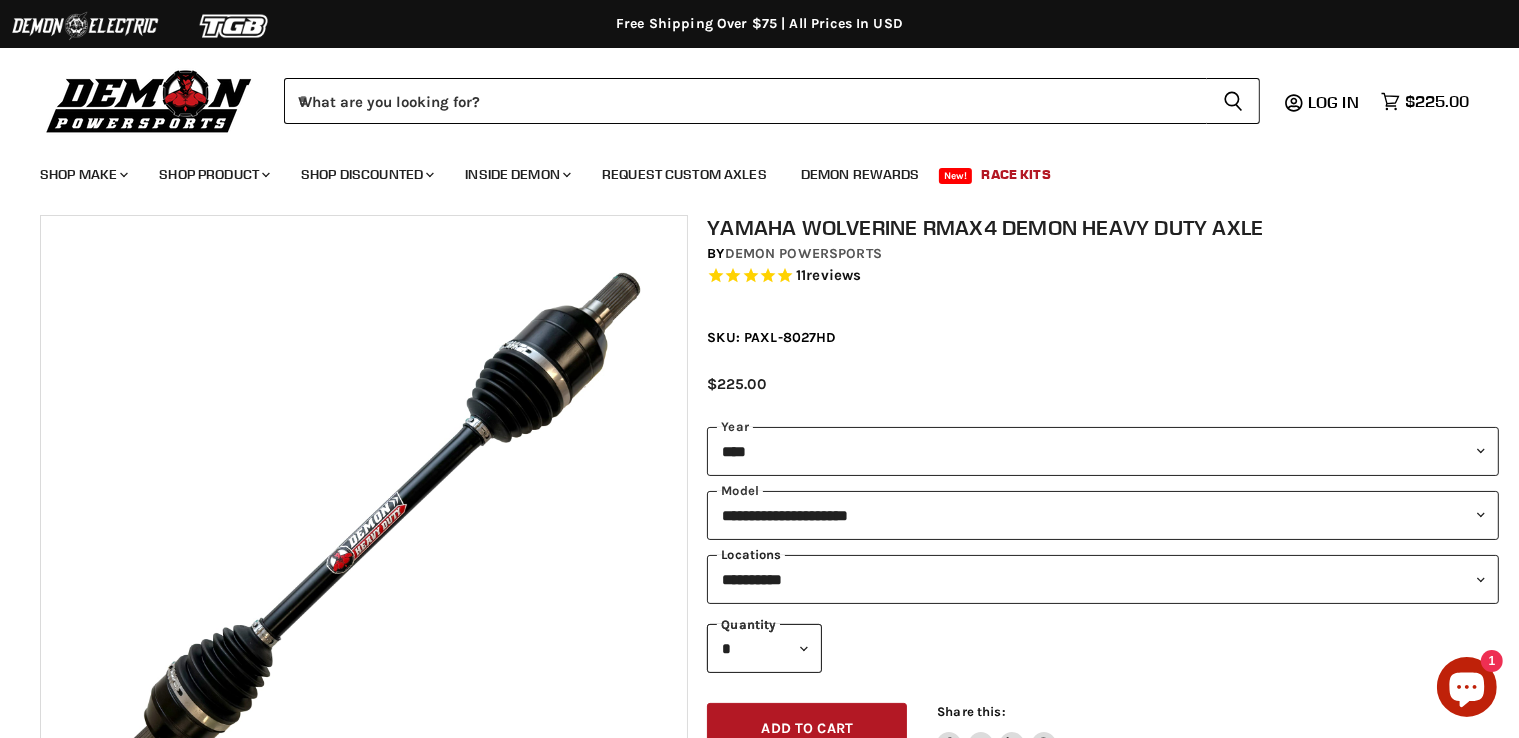 scroll, scrollTop: 0, scrollLeft: 0, axis: both 